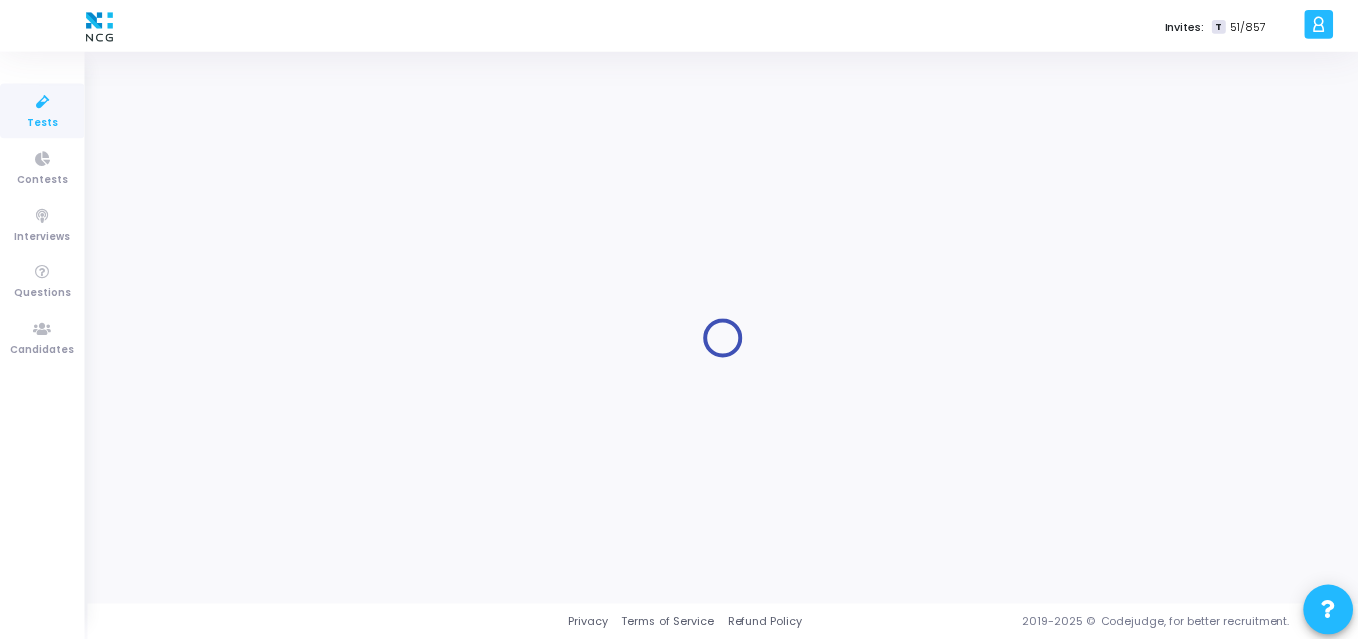 scroll, scrollTop: 0, scrollLeft: 0, axis: both 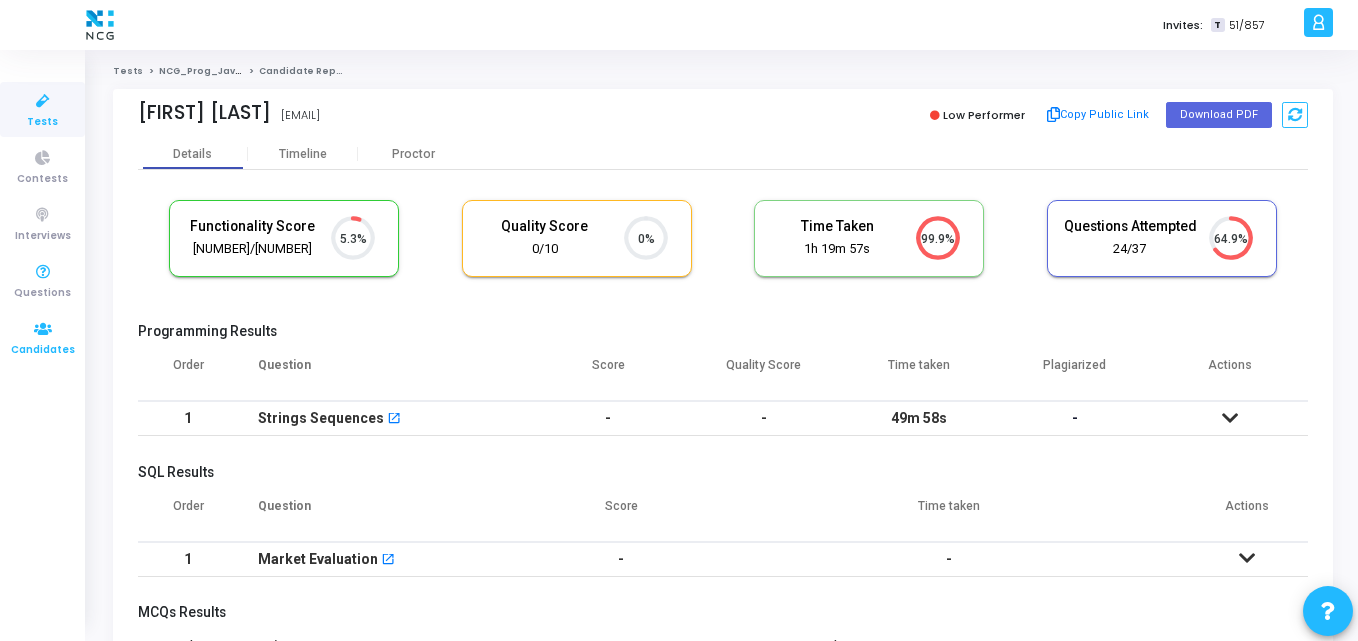 click at bounding box center (43, 329) 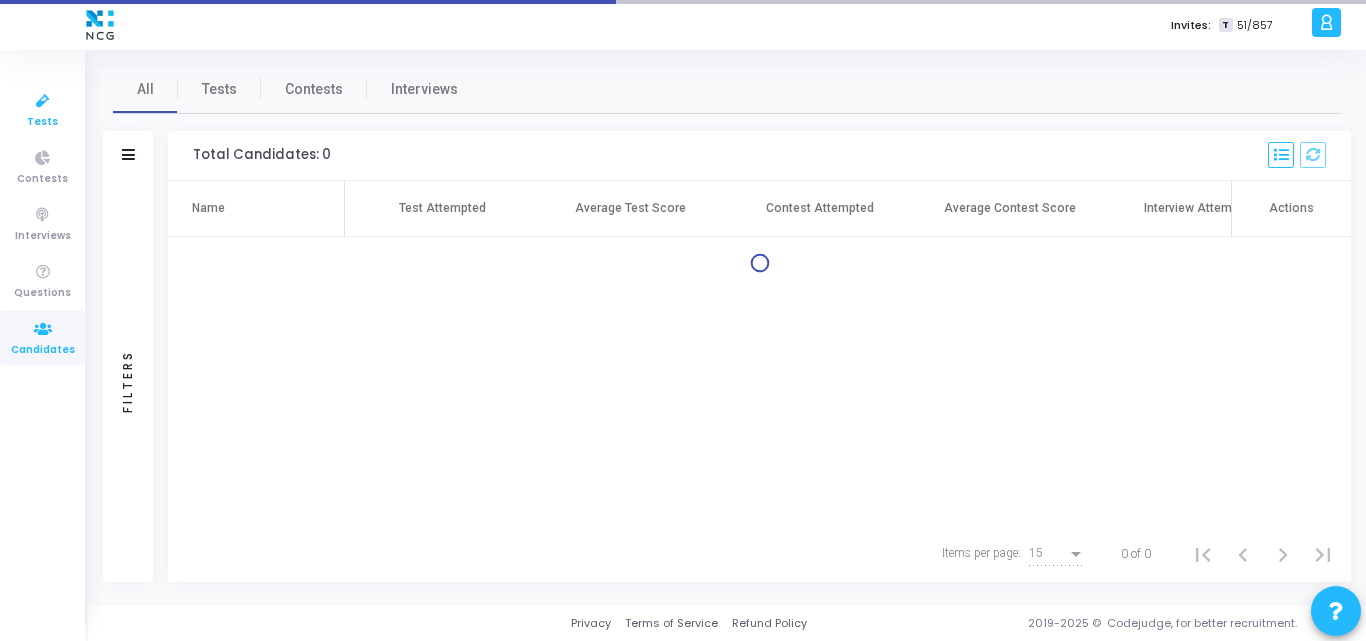 click at bounding box center (43, 101) 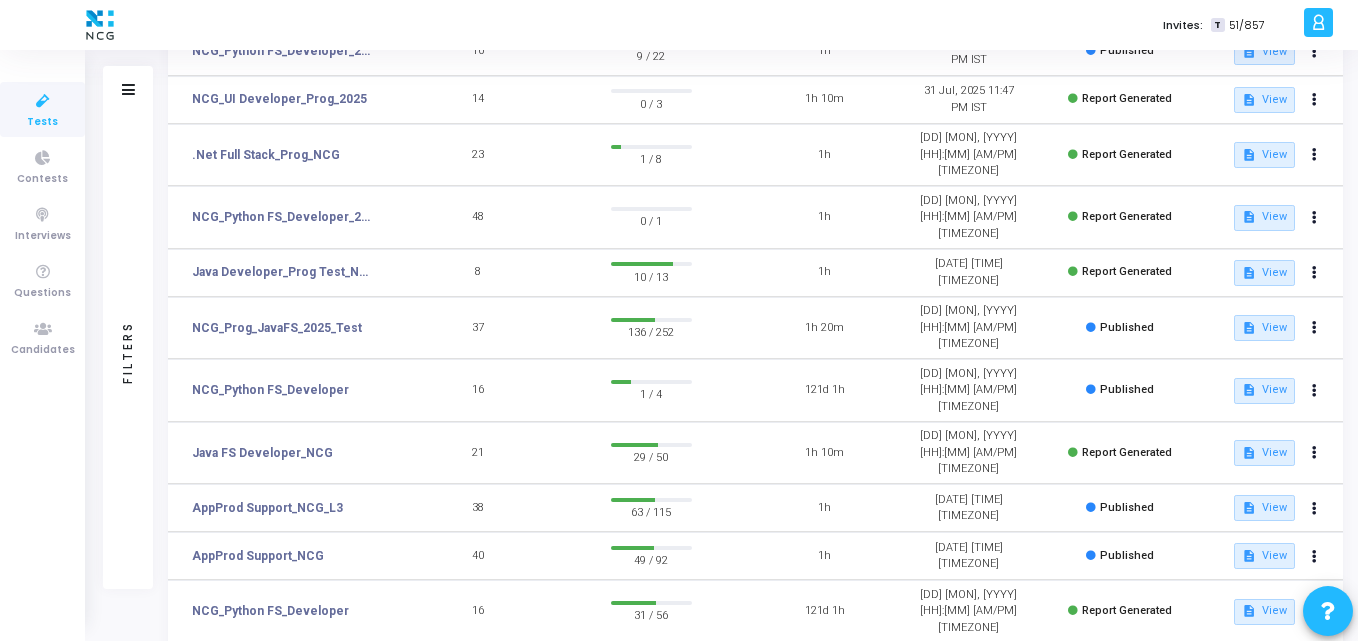 scroll, scrollTop: 211, scrollLeft: 0, axis: vertical 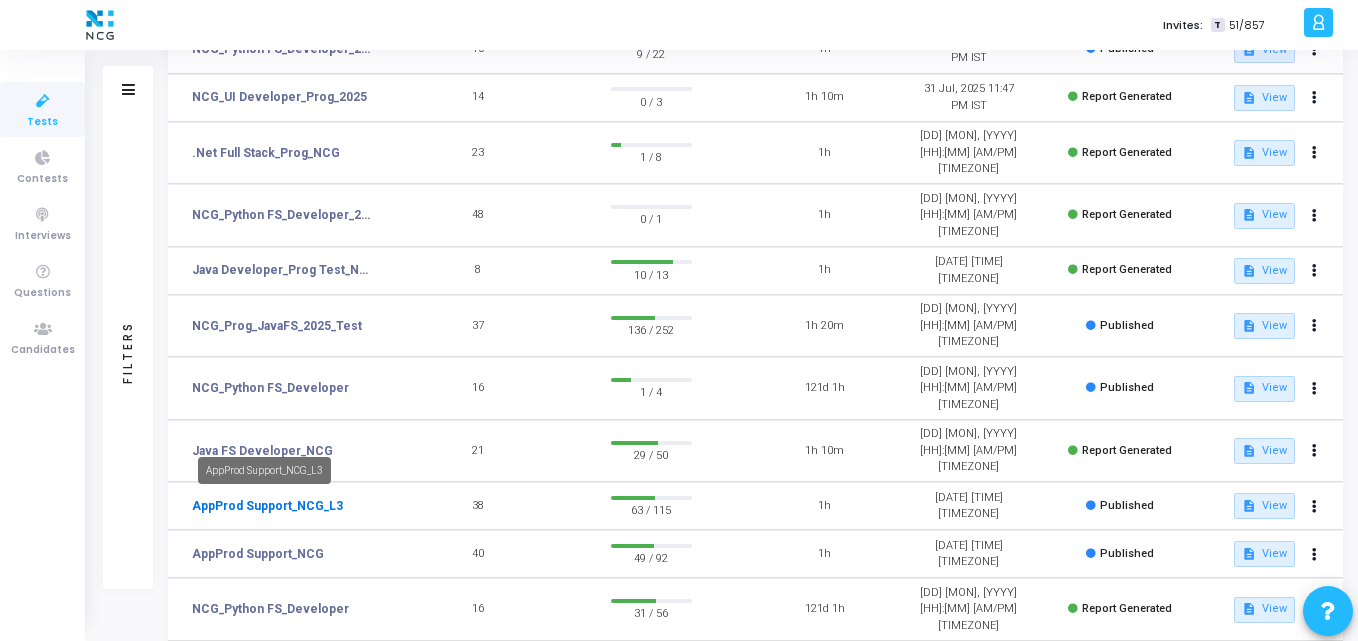 click on "AppProd Support_NCG_L3" 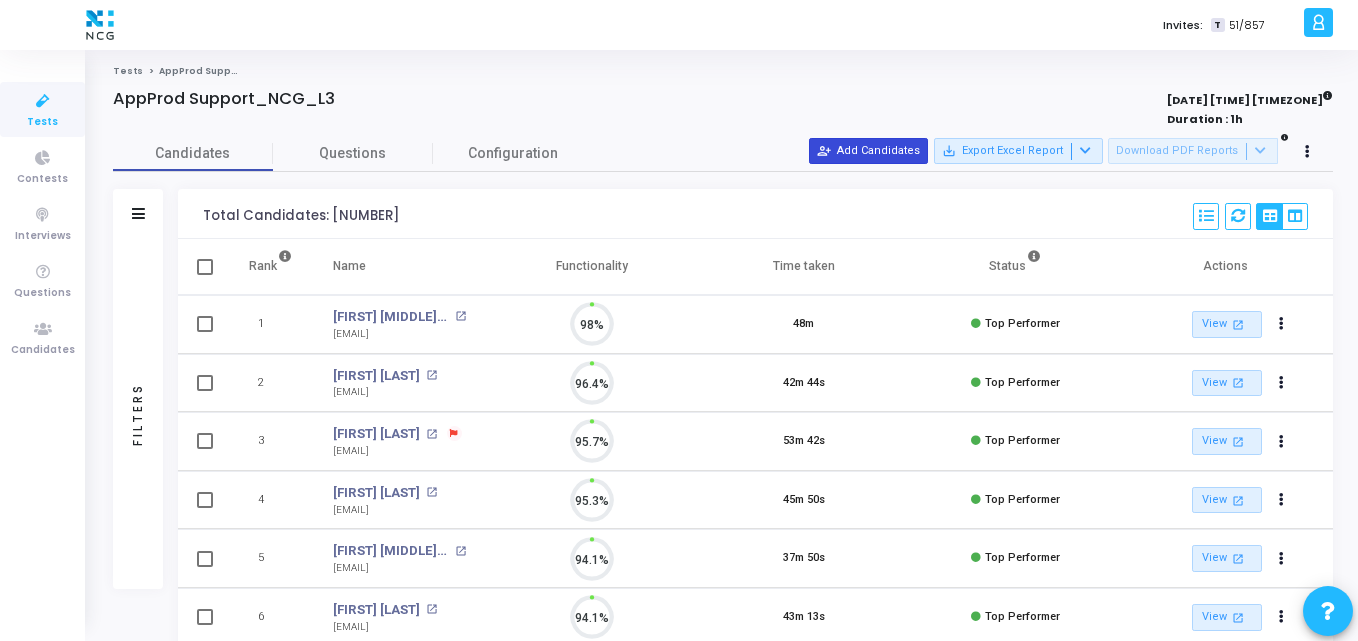 scroll, scrollTop: 9, scrollLeft: 9, axis: both 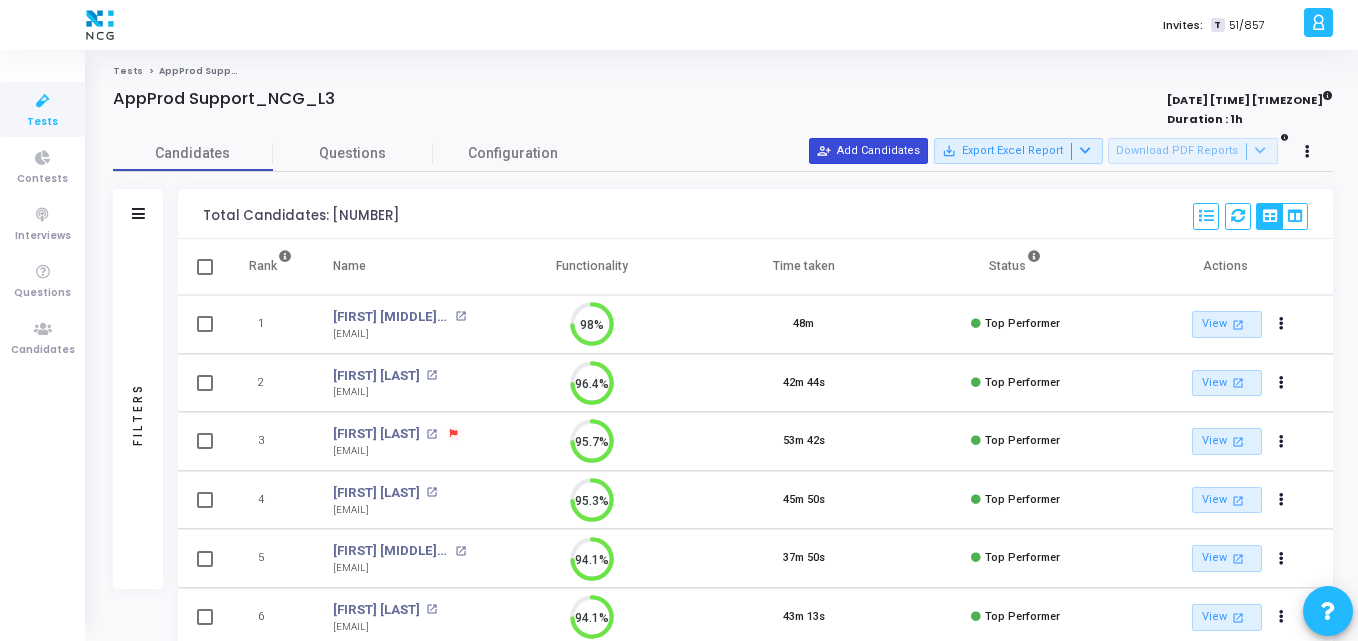 click on "person_add_alt  Add Candidates" at bounding box center (868, 151) 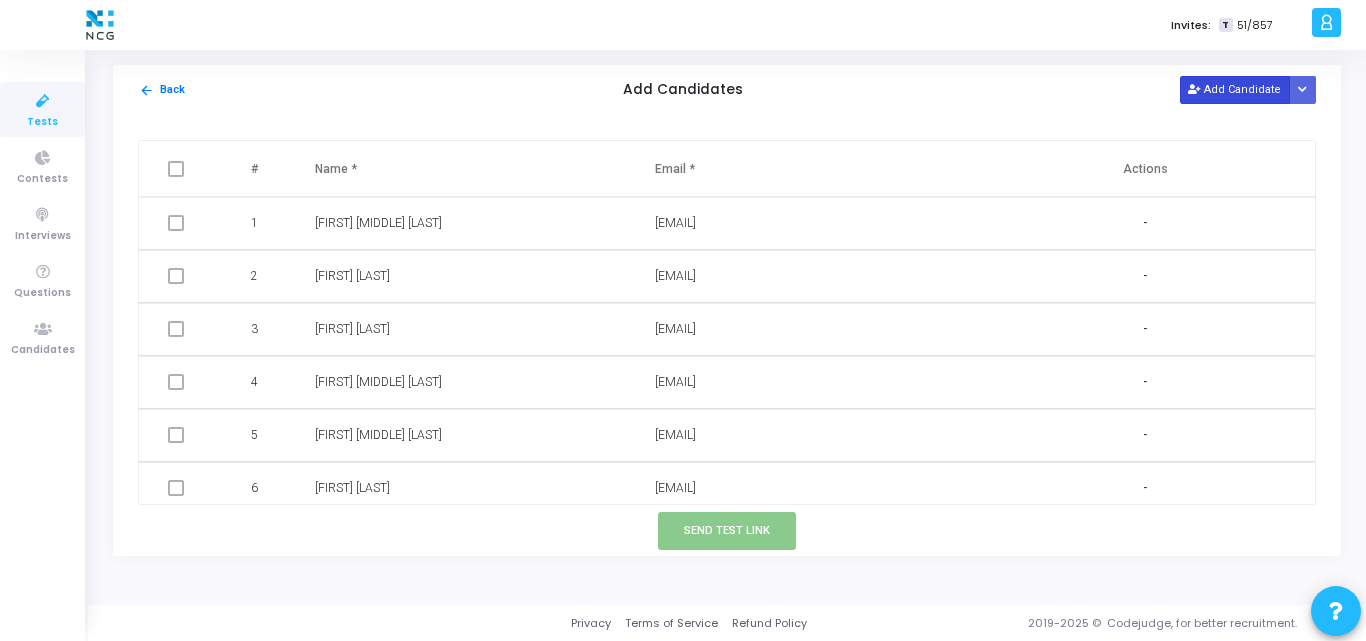 click on "Add Candidate" at bounding box center (1235, 89) 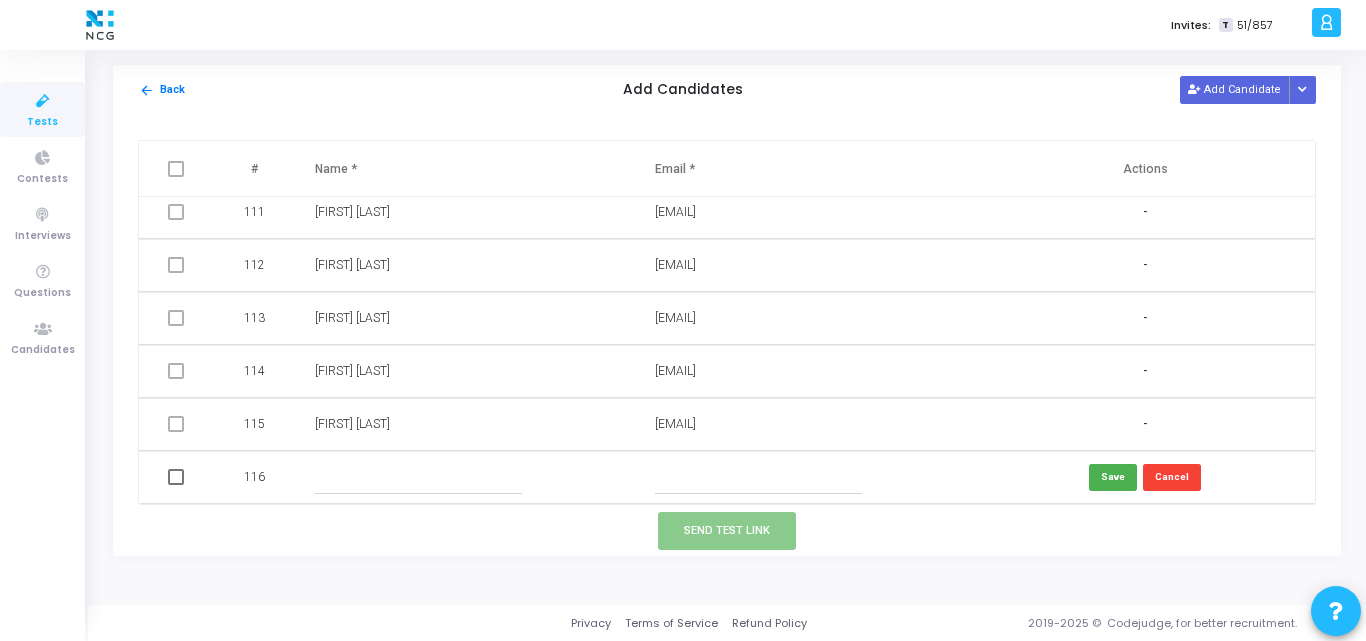 click at bounding box center [758, 477] 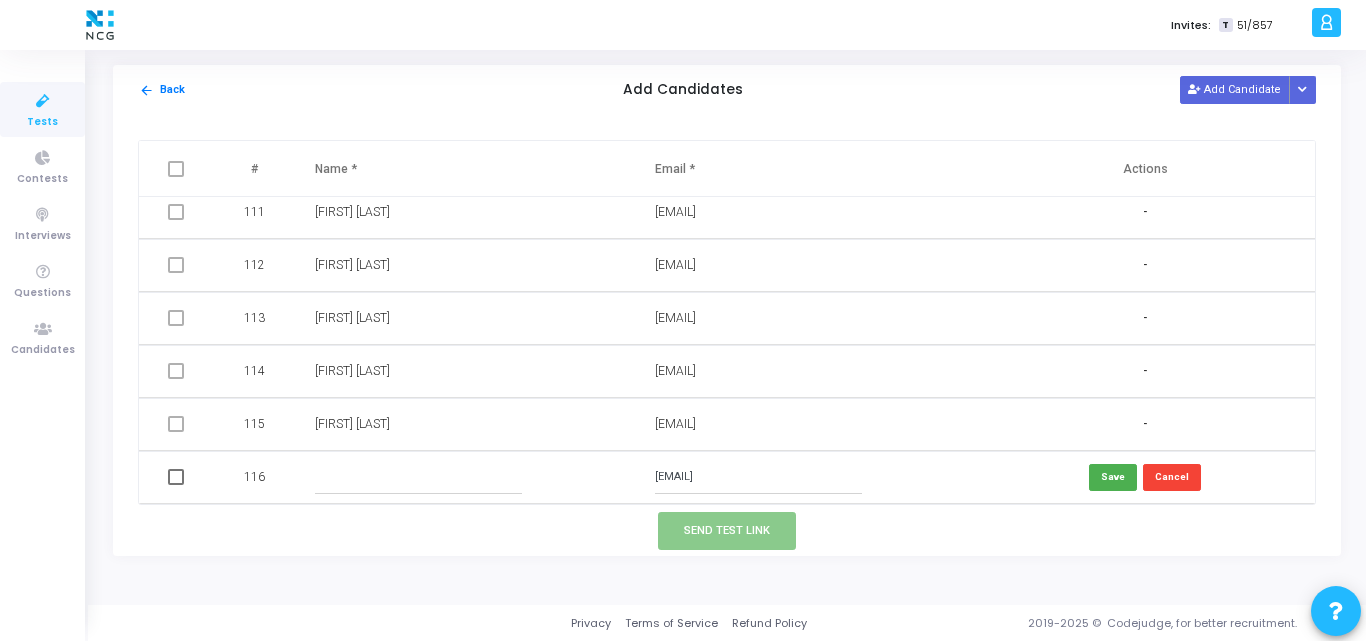 type on "[EMAIL]" 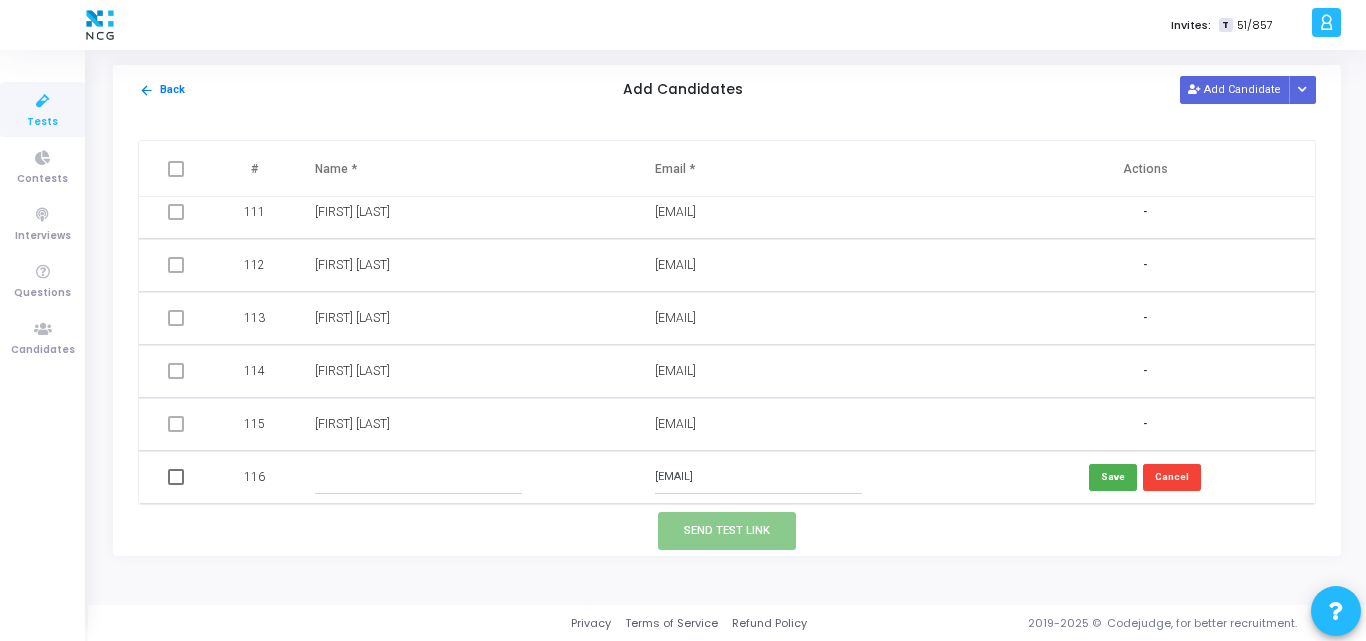 click at bounding box center (418, 477) 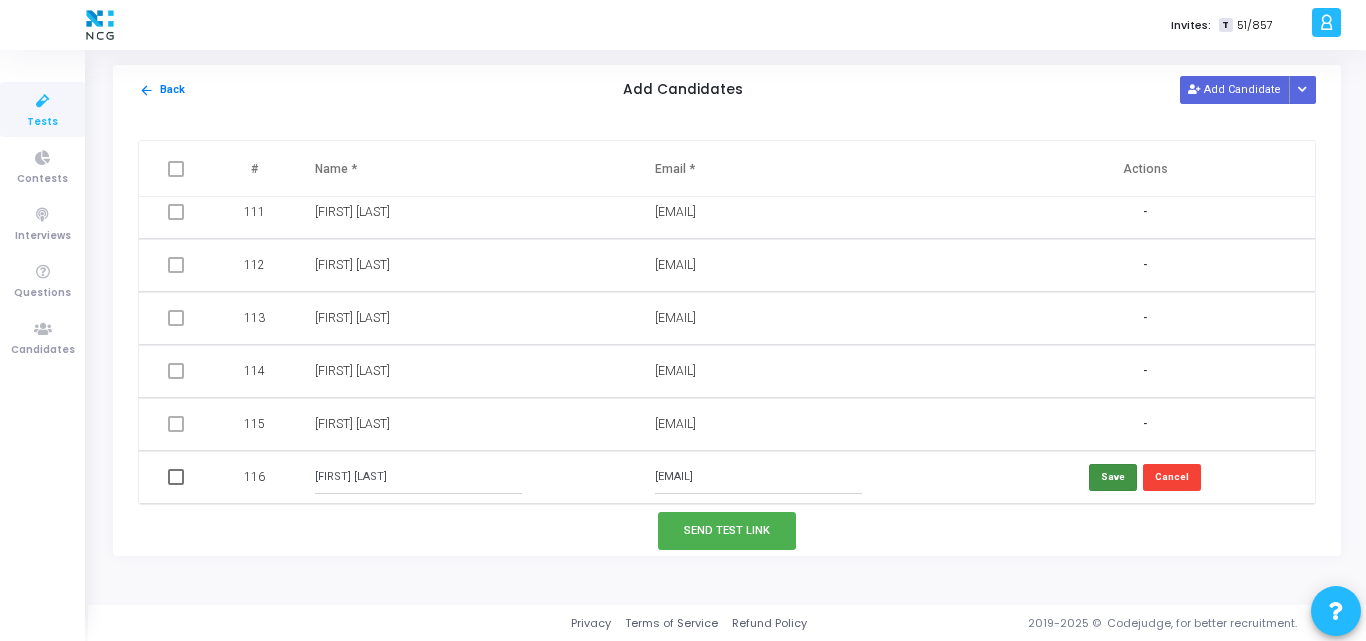 type on "[FIRST] [LAST]" 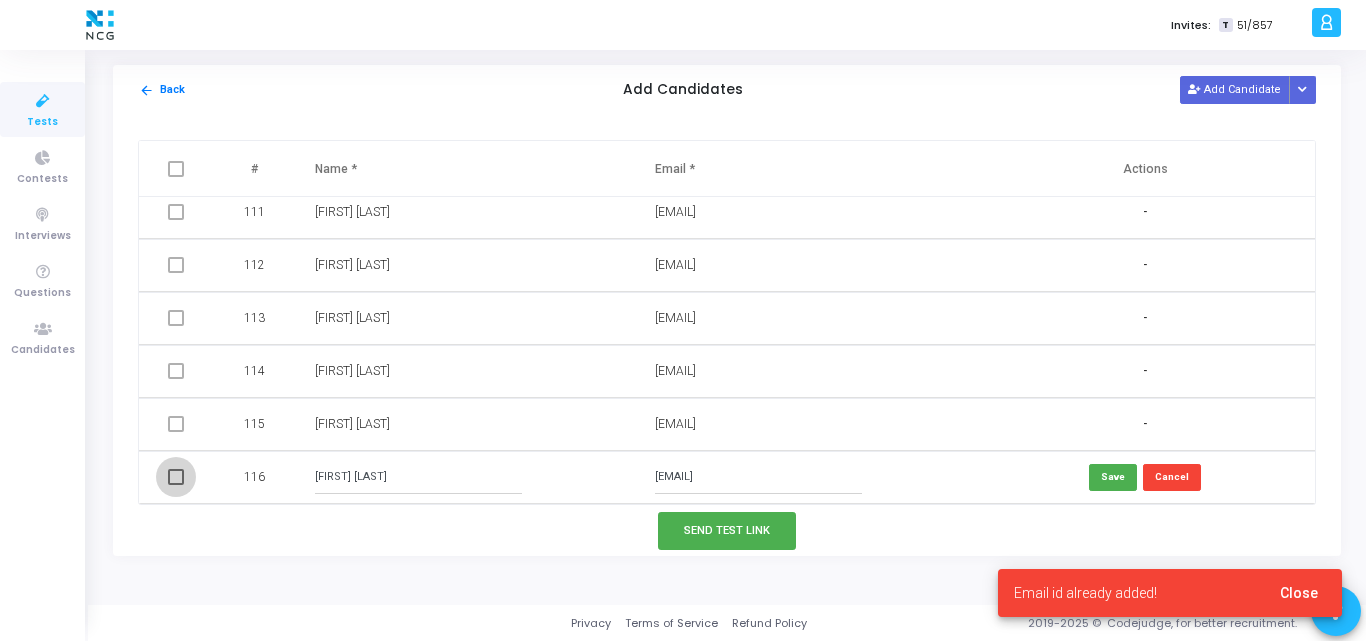 click at bounding box center (176, 477) 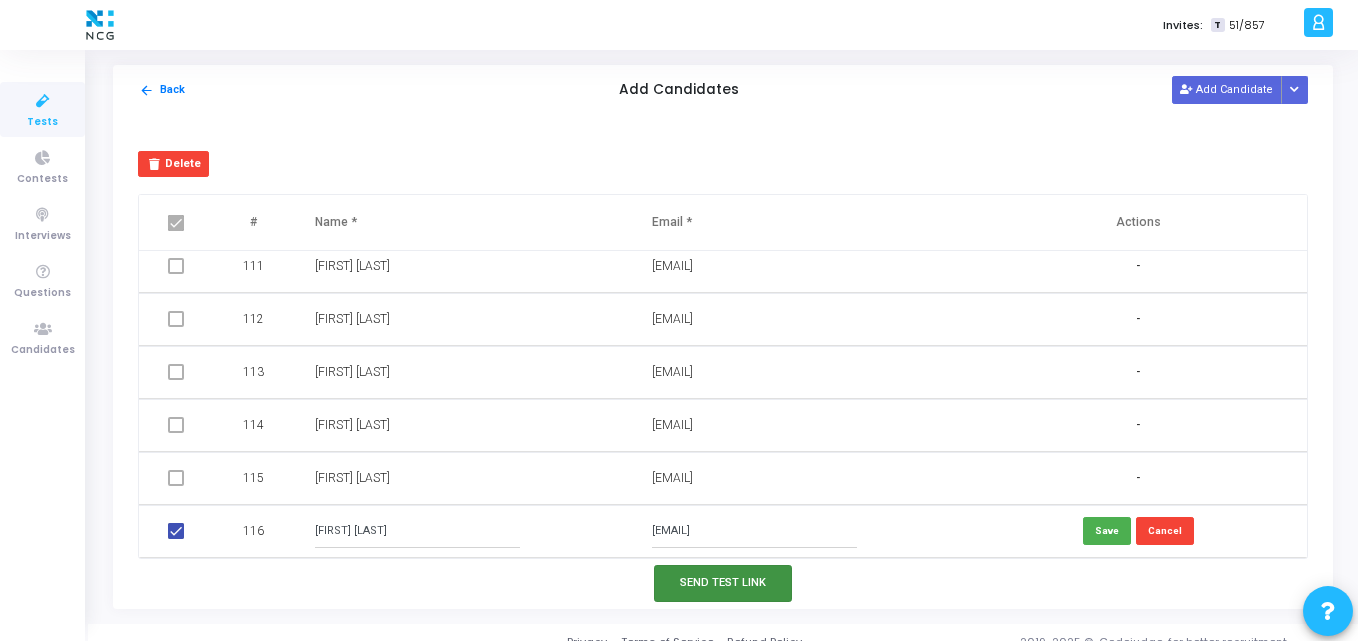 click on "Send Test Link" at bounding box center [723, 583] 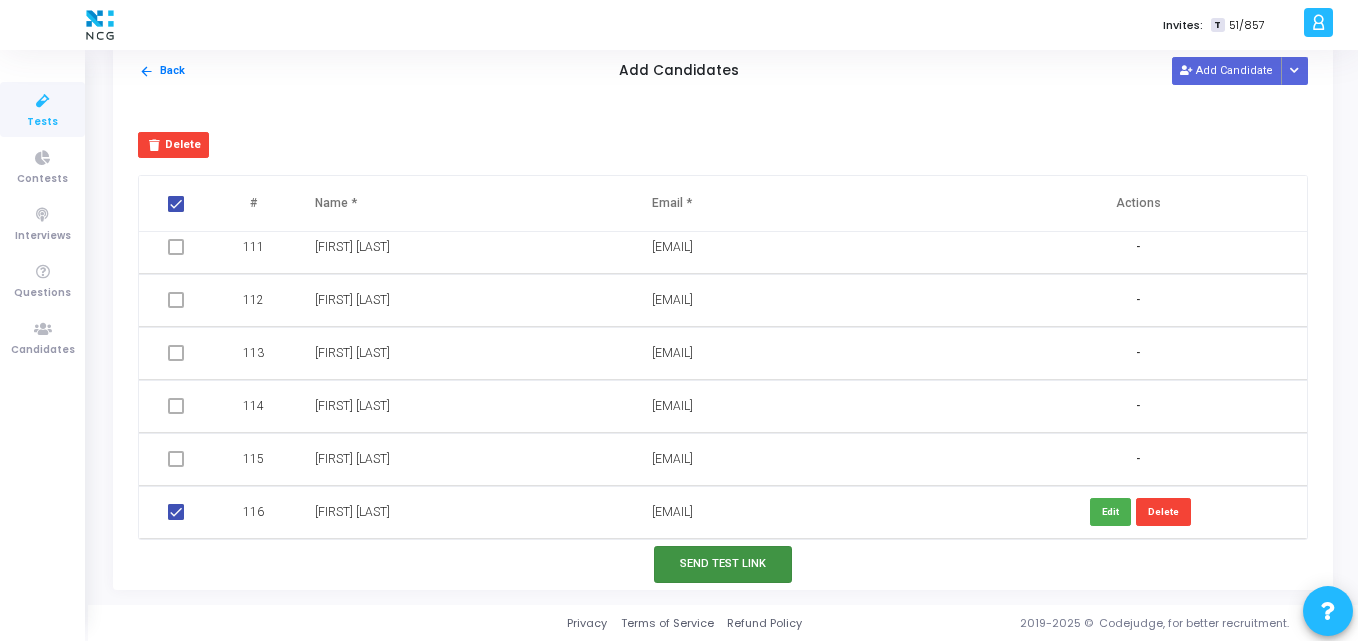 click on "Send Test Link" at bounding box center (723, 564) 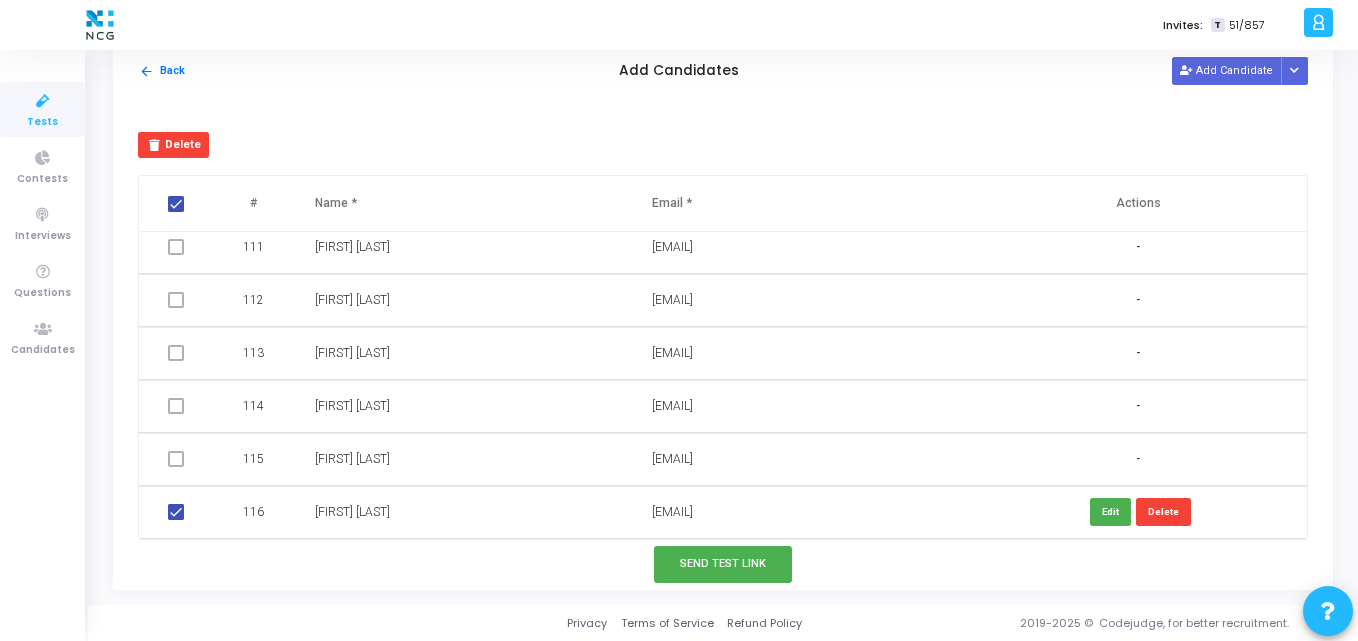 click at bounding box center [43, 101] 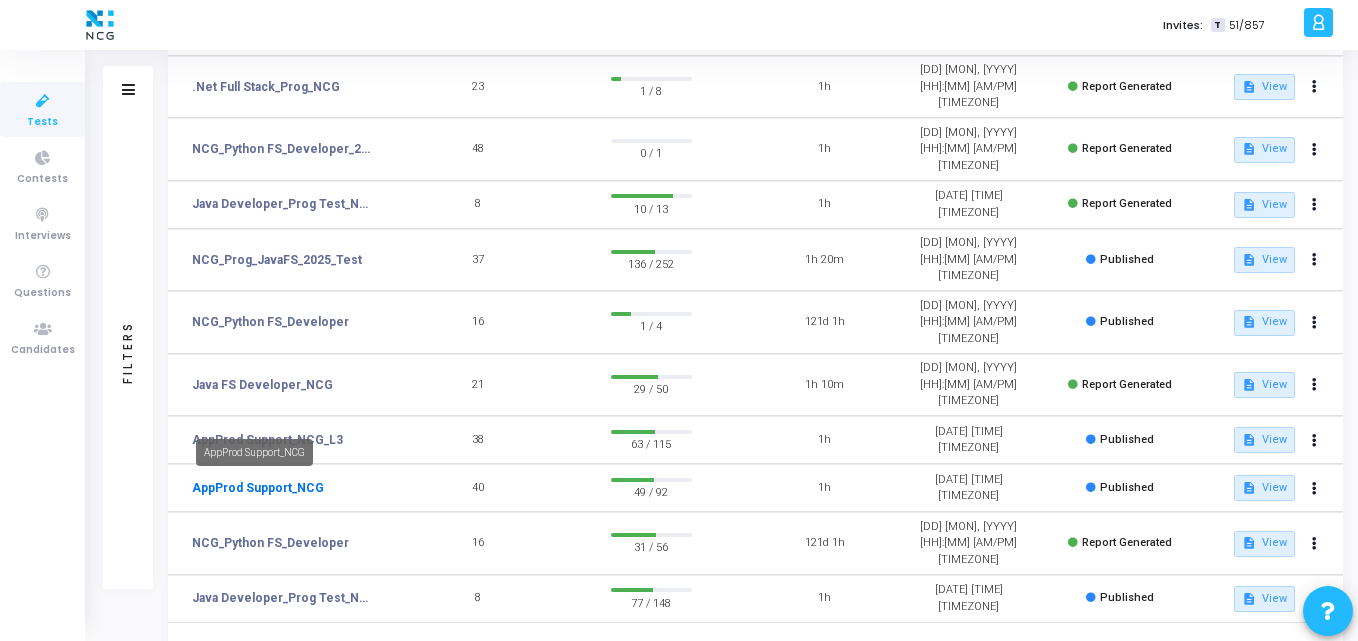 click on "AppProd Support_NCG" 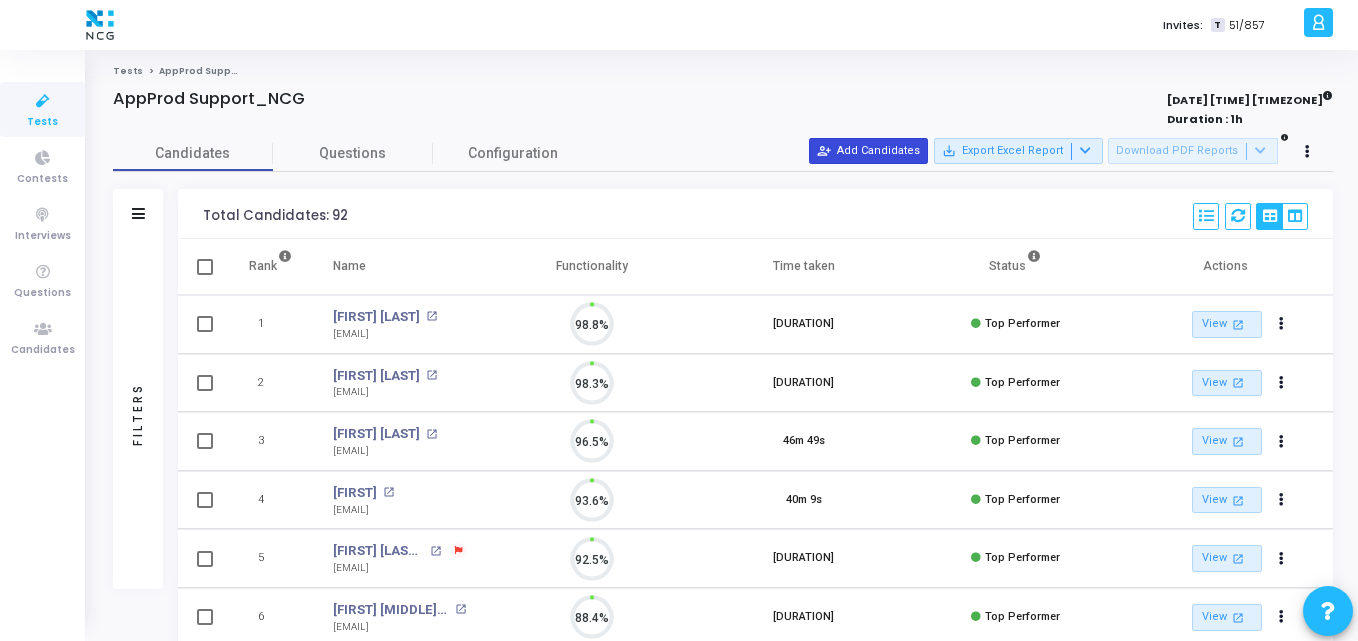scroll, scrollTop: 9, scrollLeft: 9, axis: both 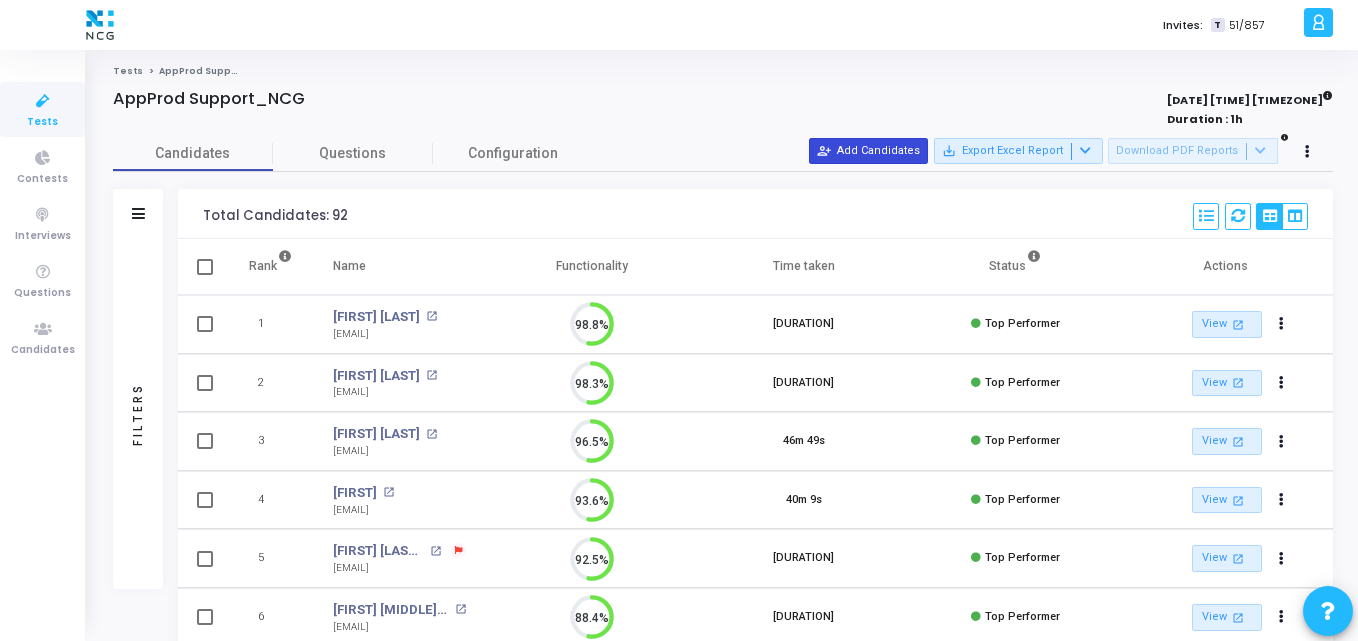 click on "person_add_alt  Add Candidates" at bounding box center (868, 151) 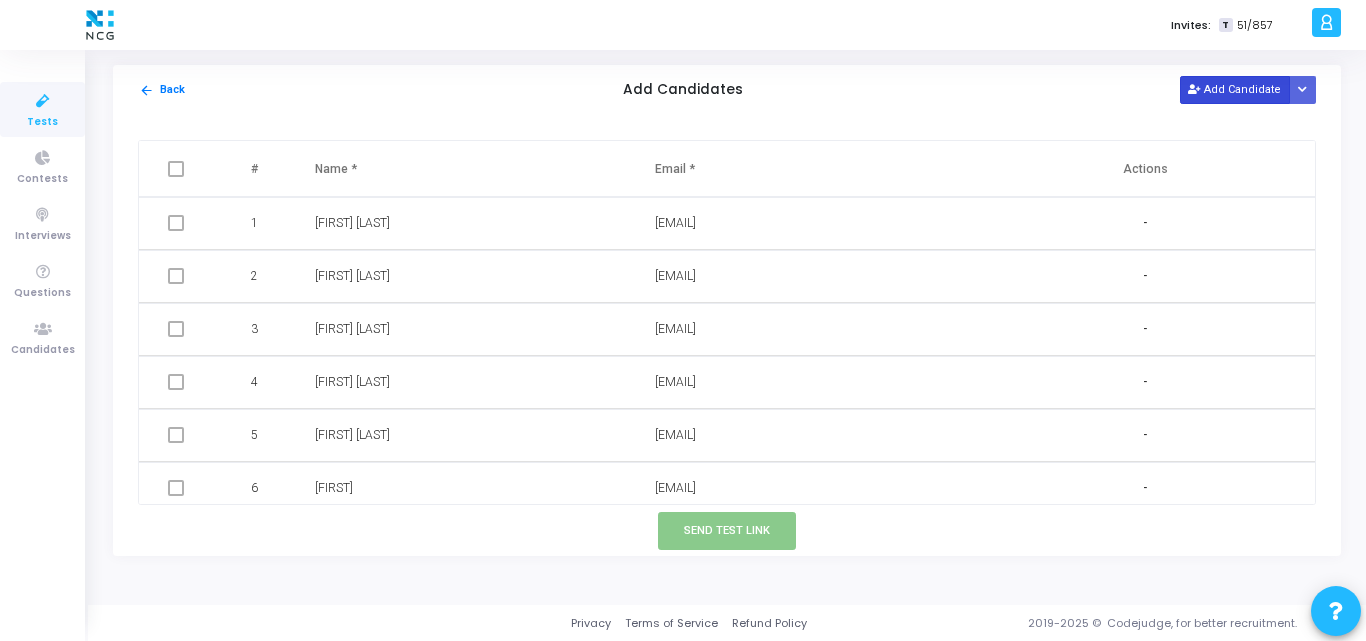 click on "Add Candidate" at bounding box center [1235, 89] 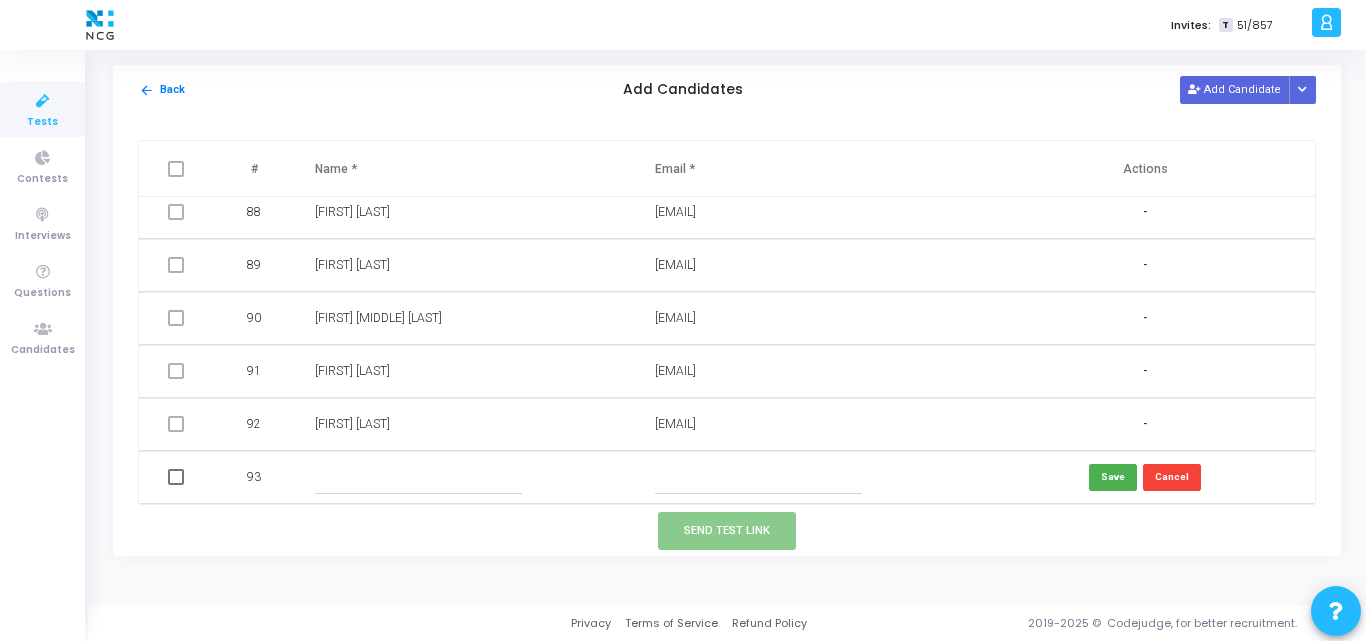 click at bounding box center (758, 477) 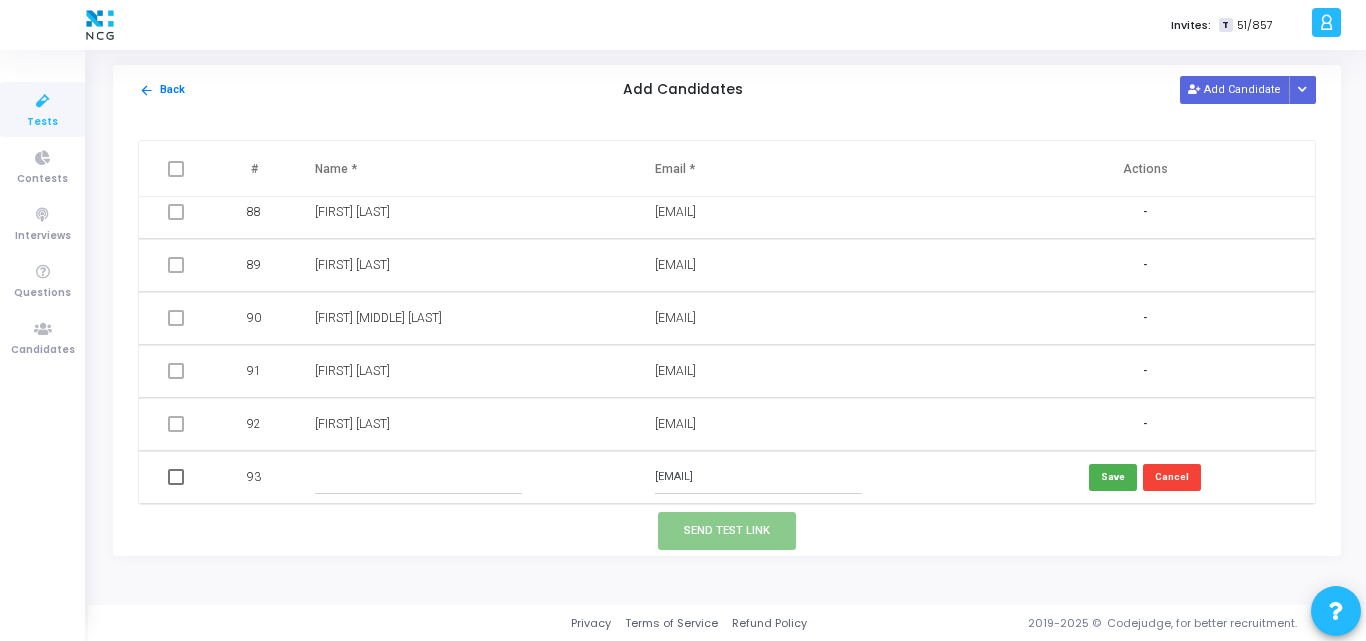 type on "[EMAIL]" 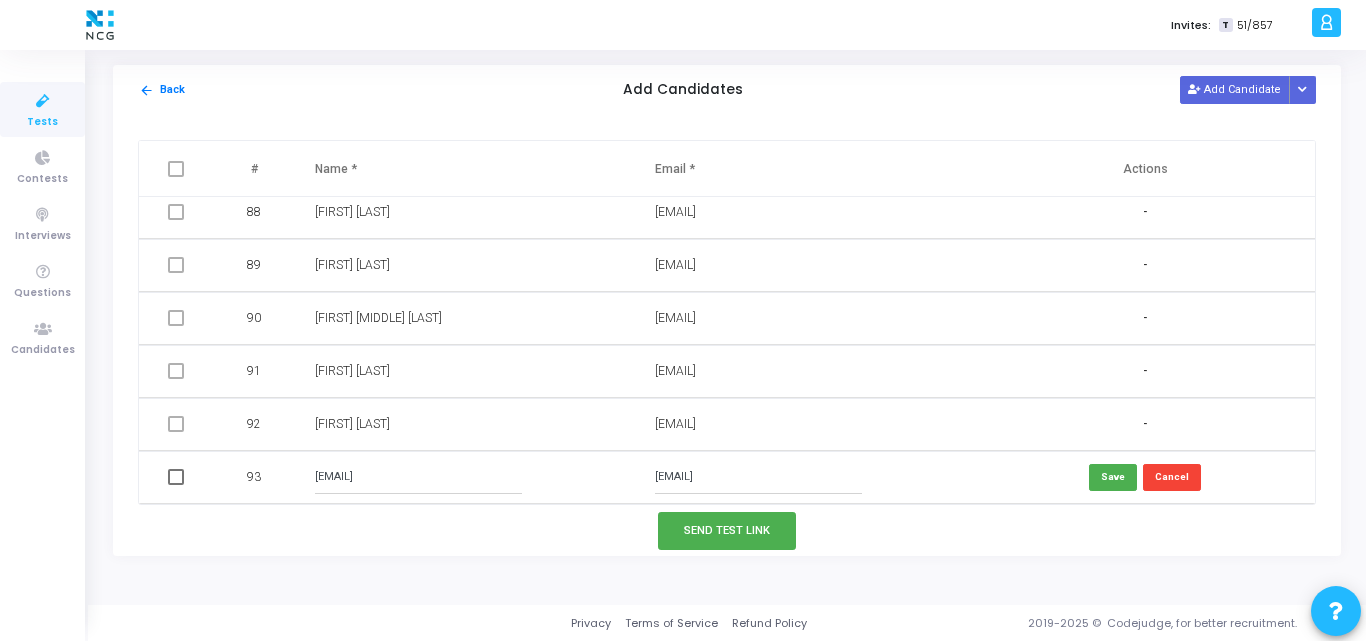 click on "[EMAIL]" at bounding box center [418, 477] 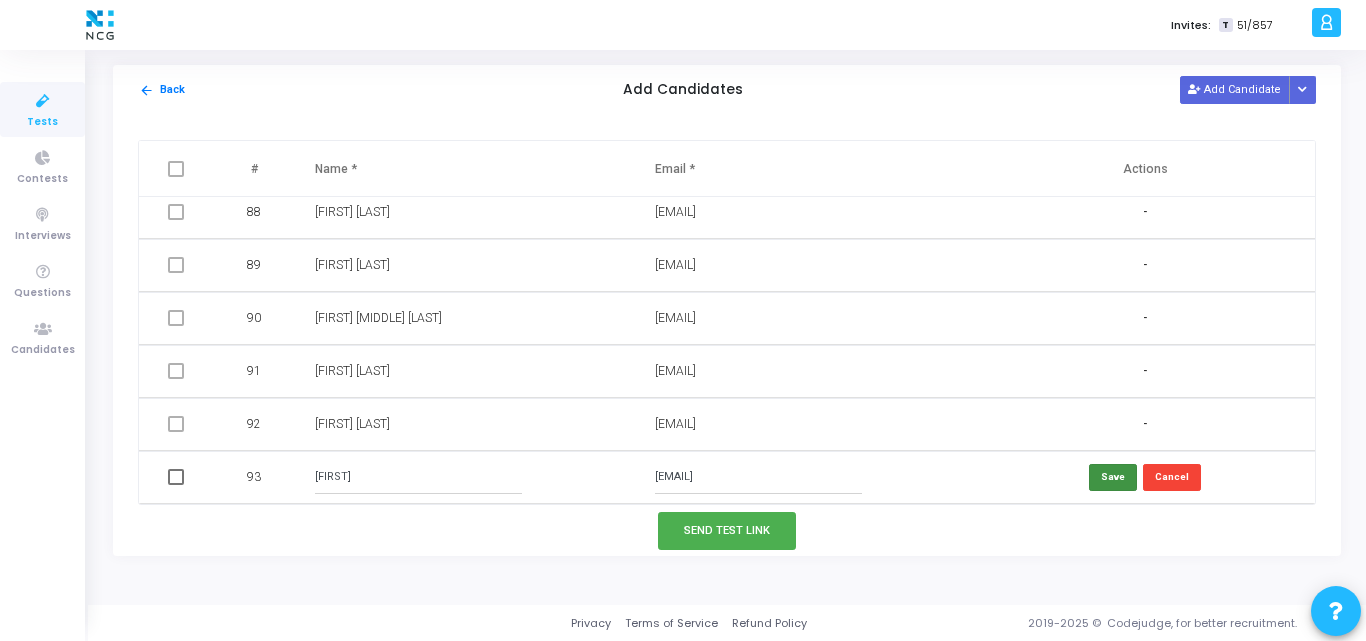 type on "[FIRST]" 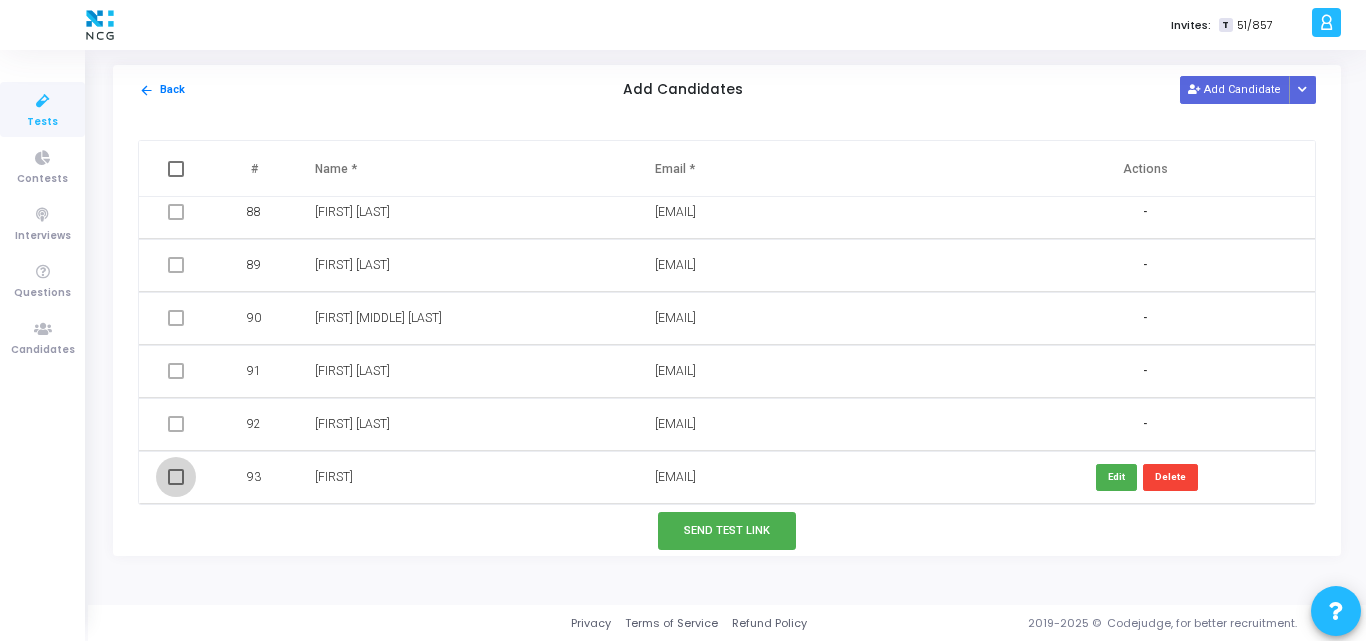 click at bounding box center (176, 477) 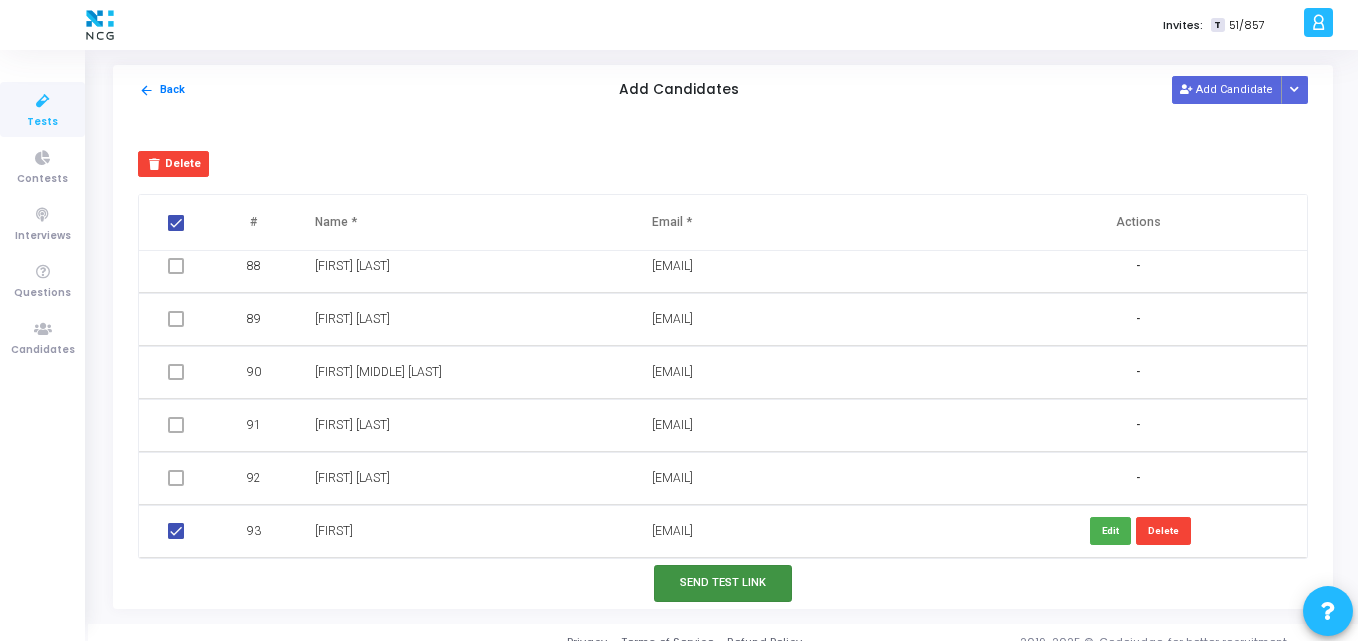 click on "Send Test Link" at bounding box center [723, 583] 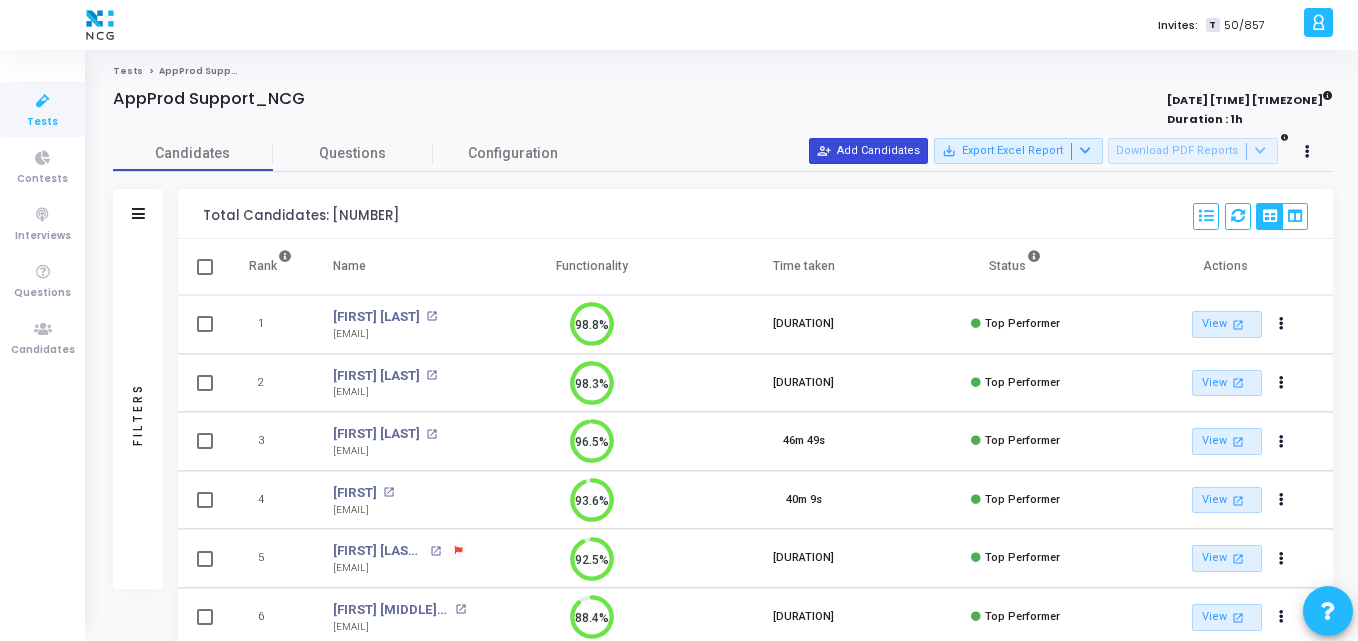 click on "person_add_alt  Add Candidates" at bounding box center [868, 151] 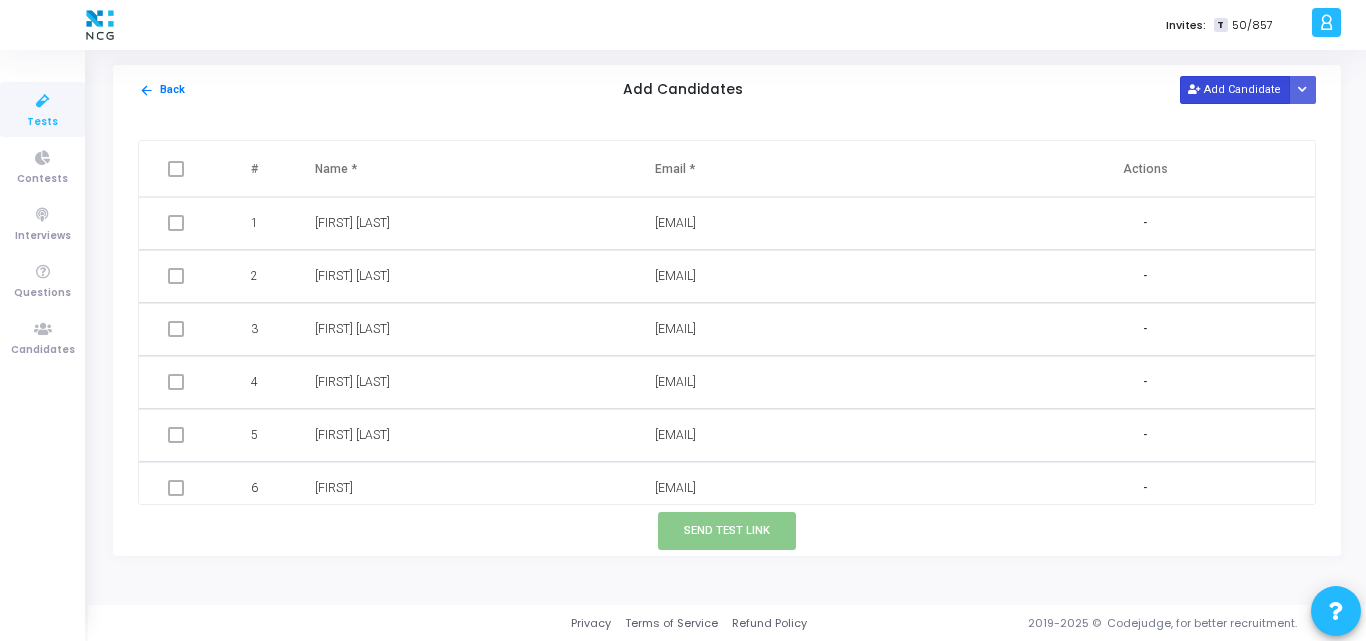 click on "Add Candidate" at bounding box center (1235, 89) 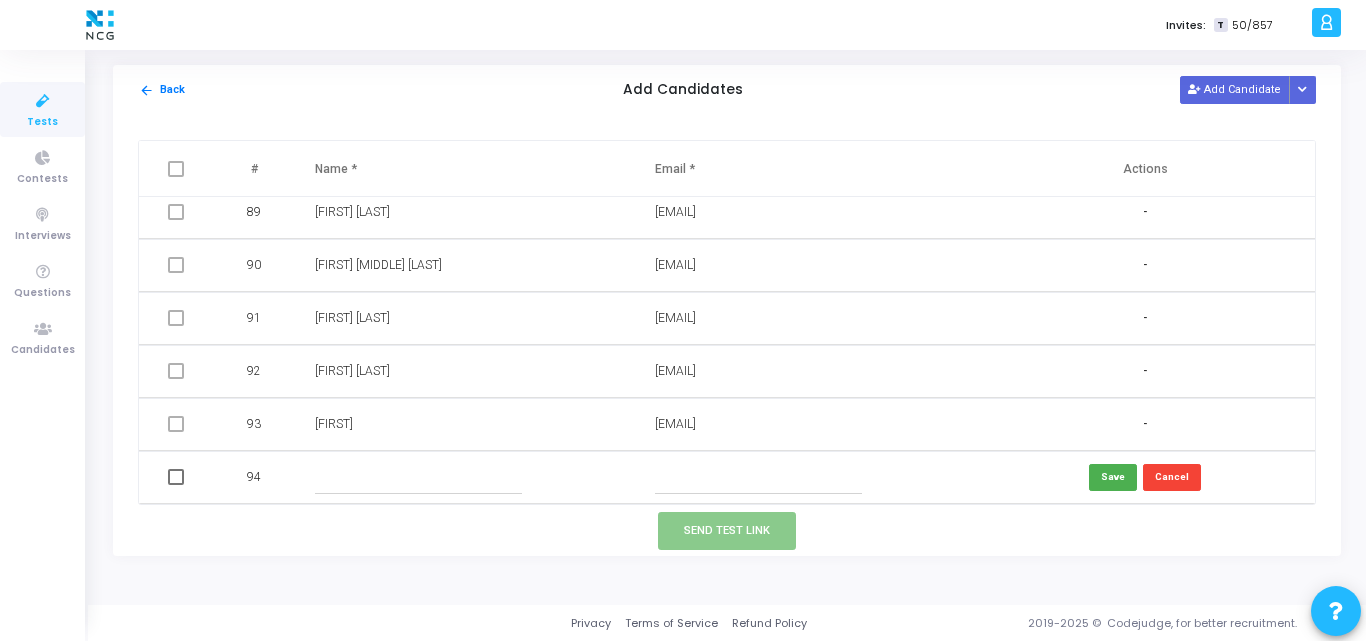 click at bounding box center (418, 477) 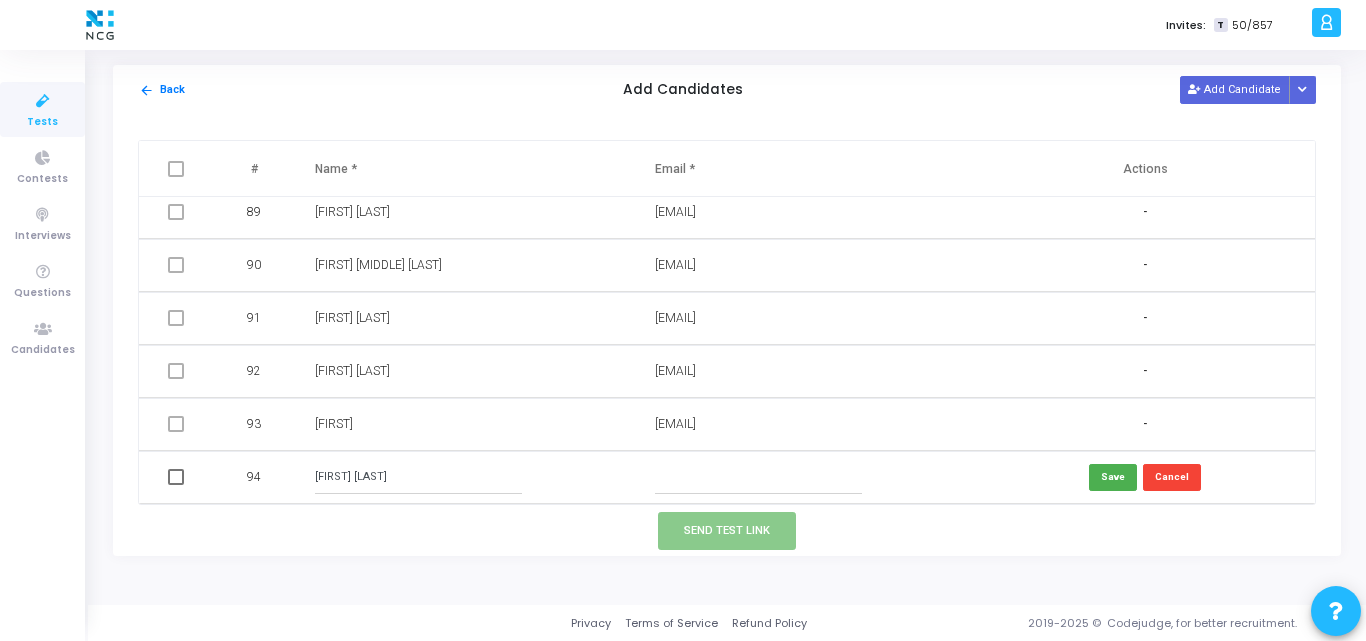 type on "[FIRST] [LAST]" 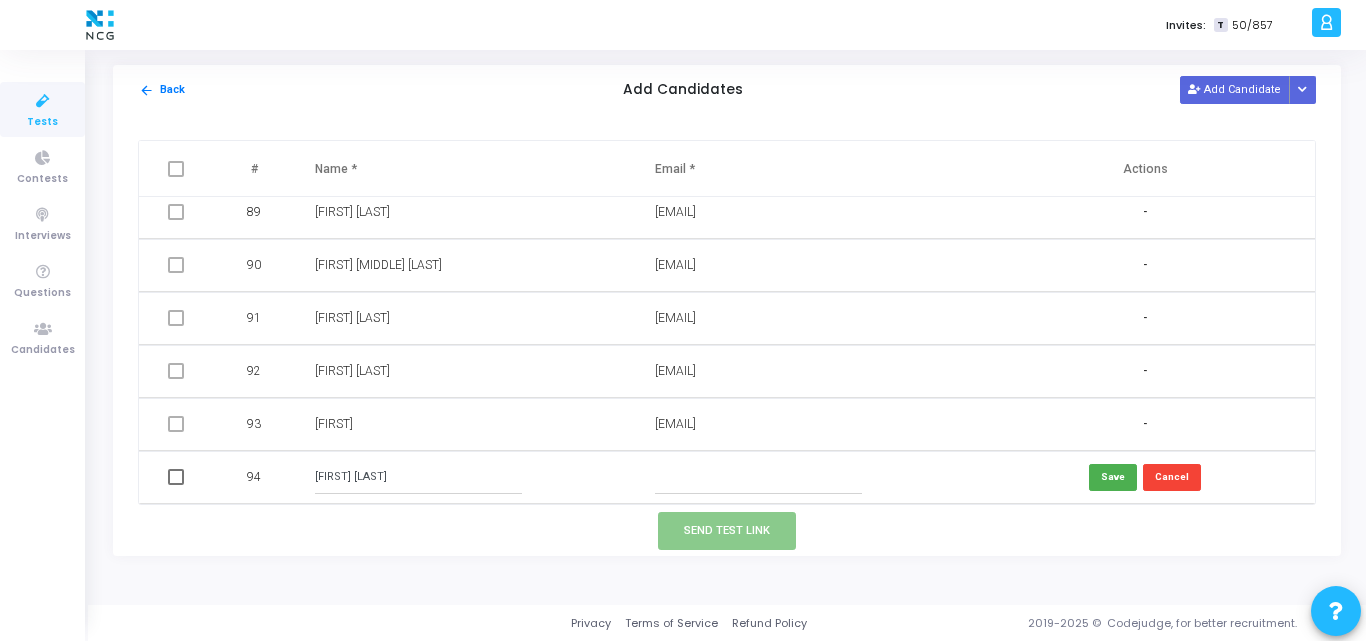paste on "[EMAIL]" 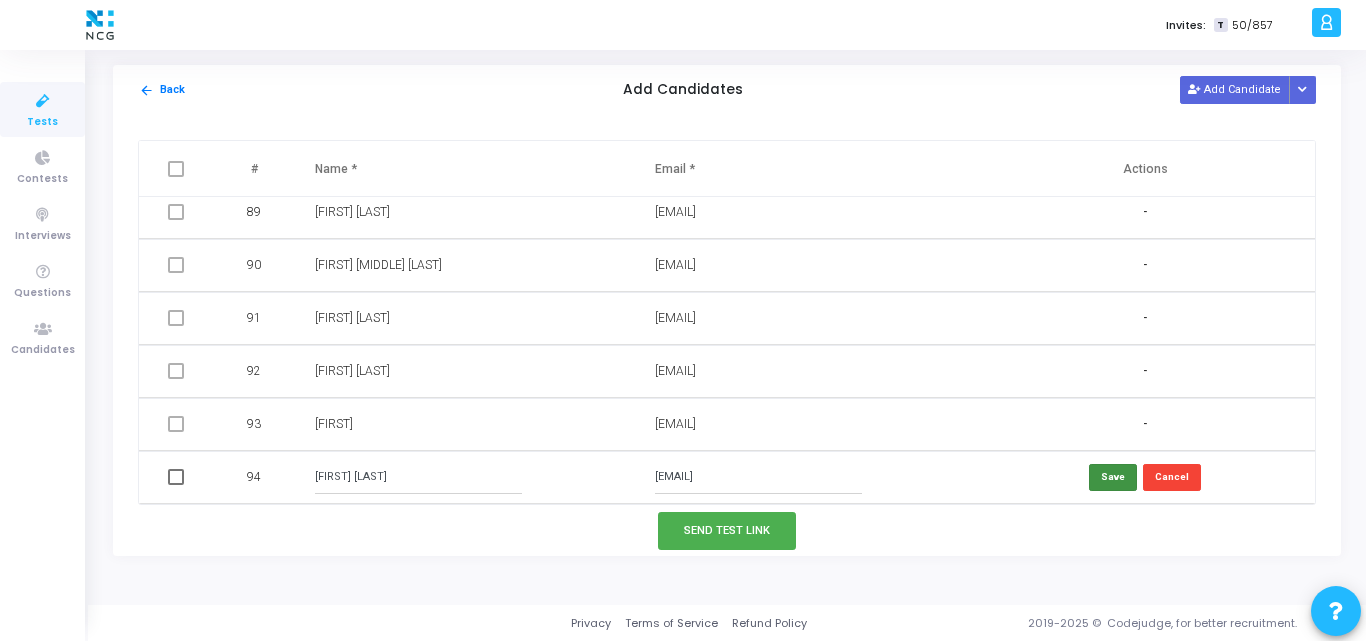 type on "[EMAIL]" 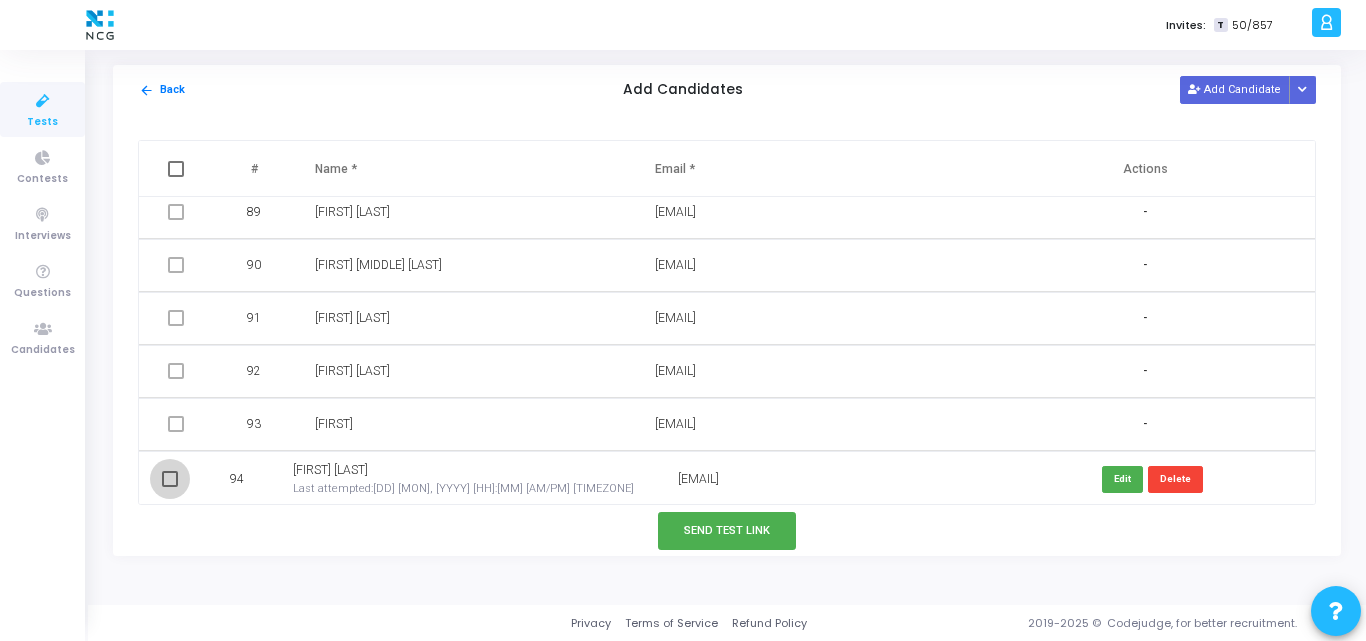click at bounding box center (170, 479) 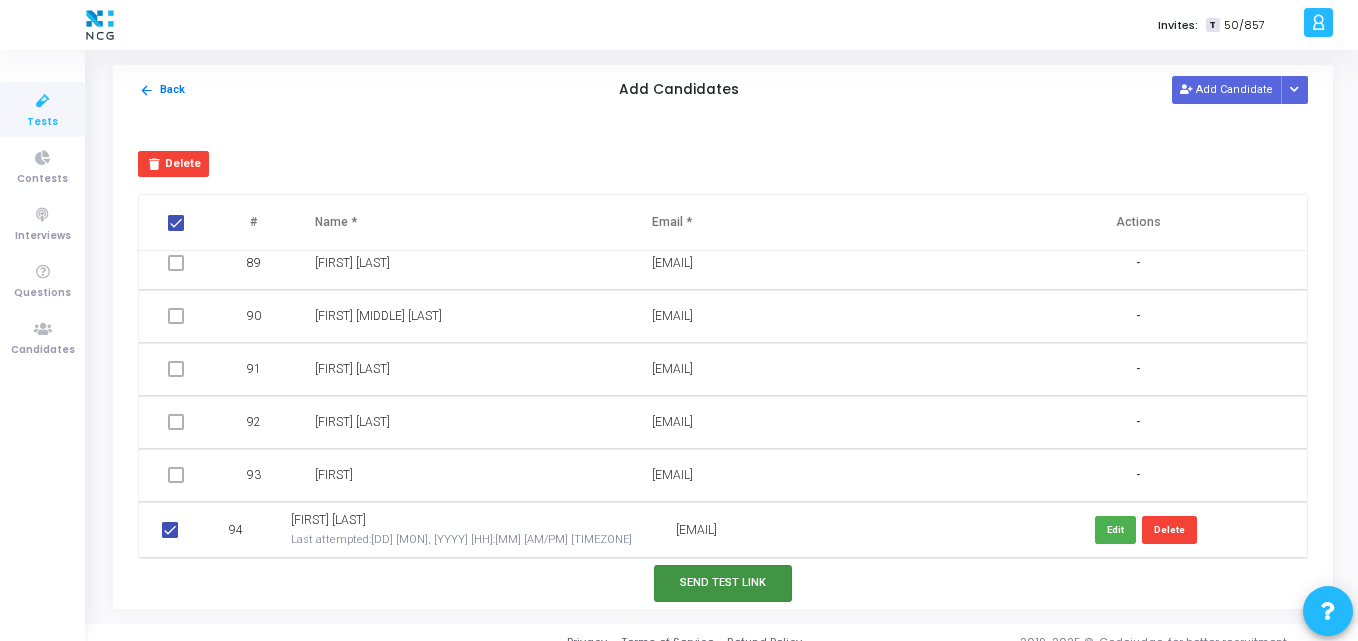 click on "Send Test Link" at bounding box center (723, 583) 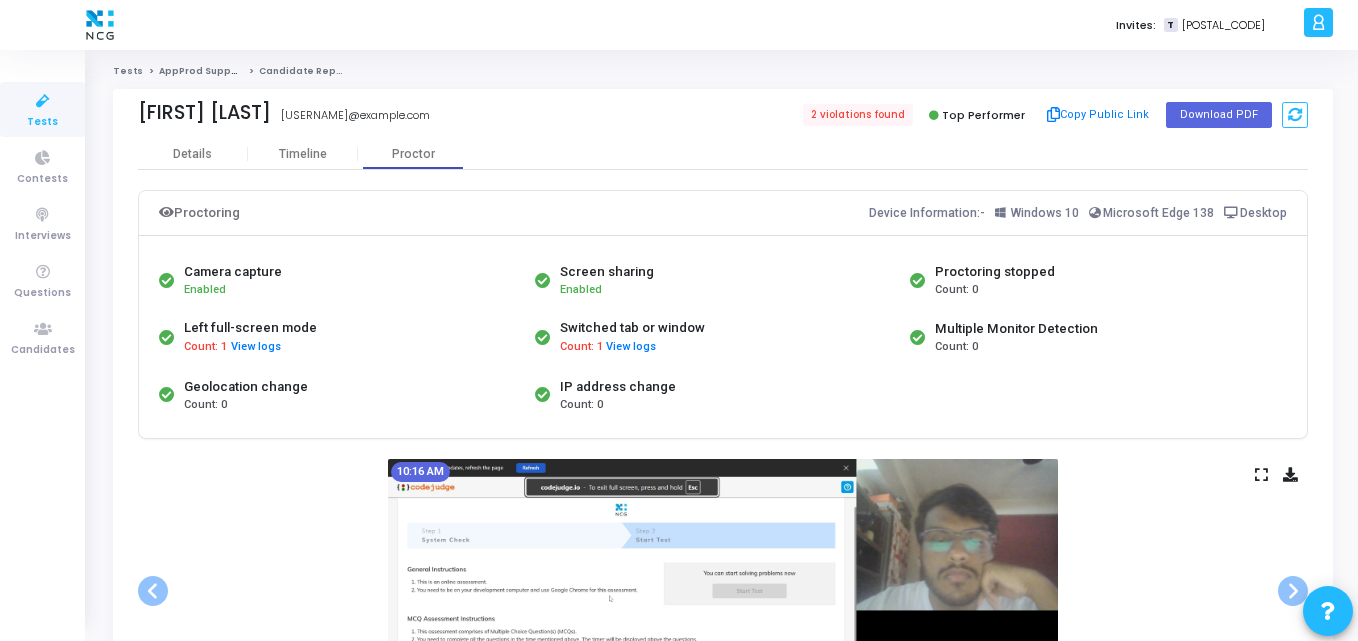 scroll, scrollTop: 0, scrollLeft: 0, axis: both 